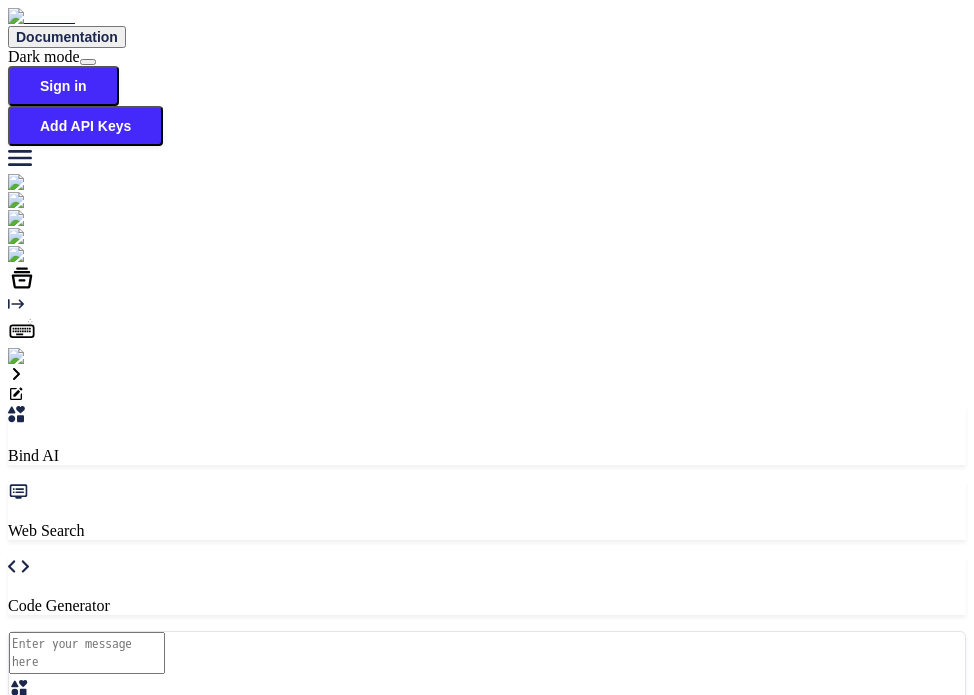 scroll, scrollTop: 0, scrollLeft: 0, axis: both 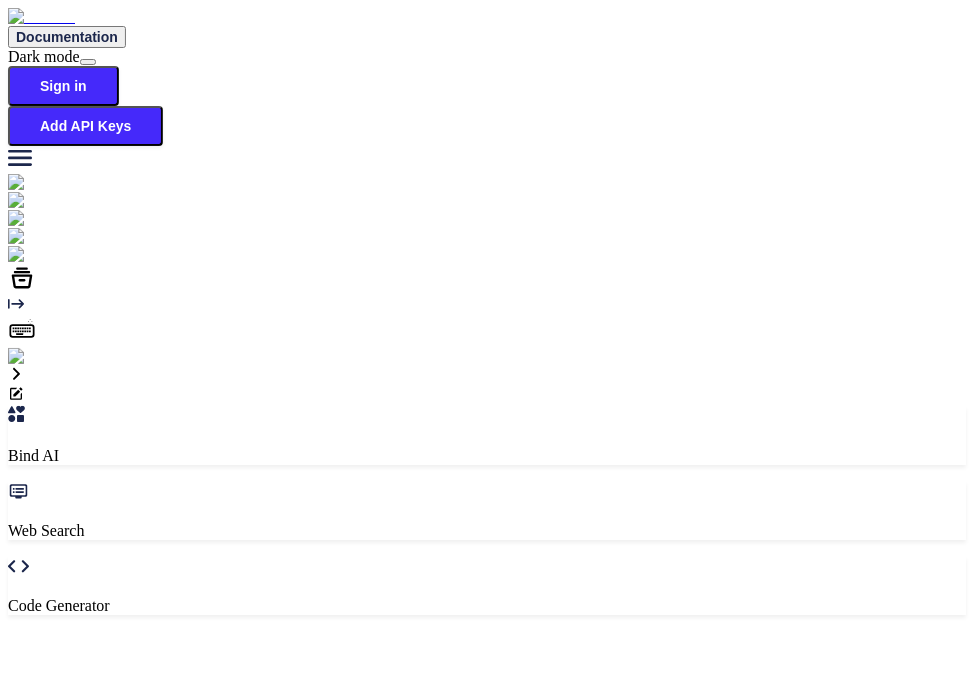 type on "x" 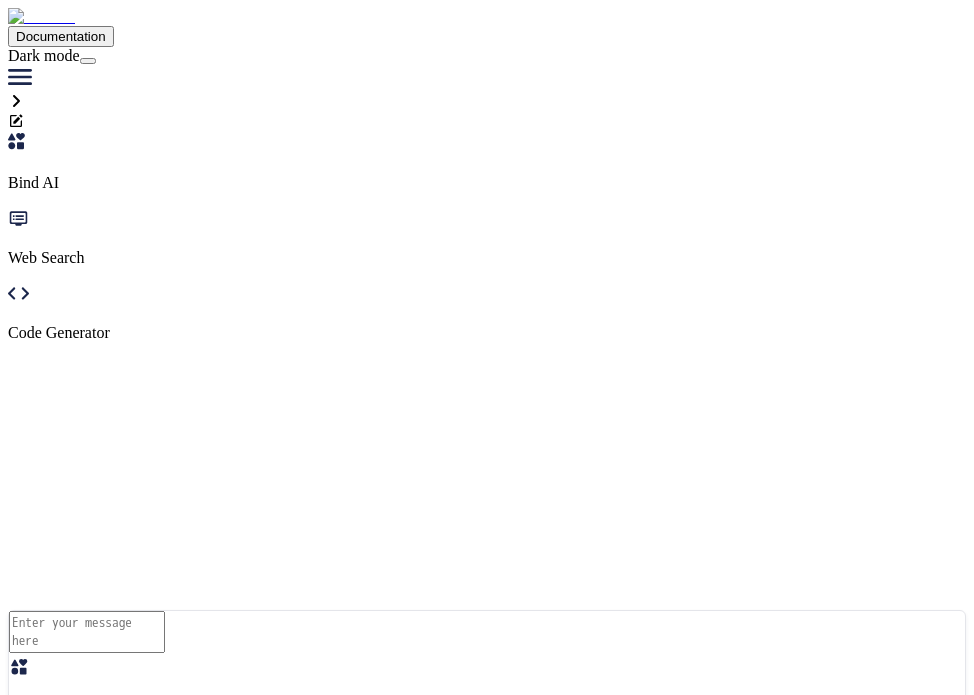 scroll, scrollTop: 0, scrollLeft: 0, axis: both 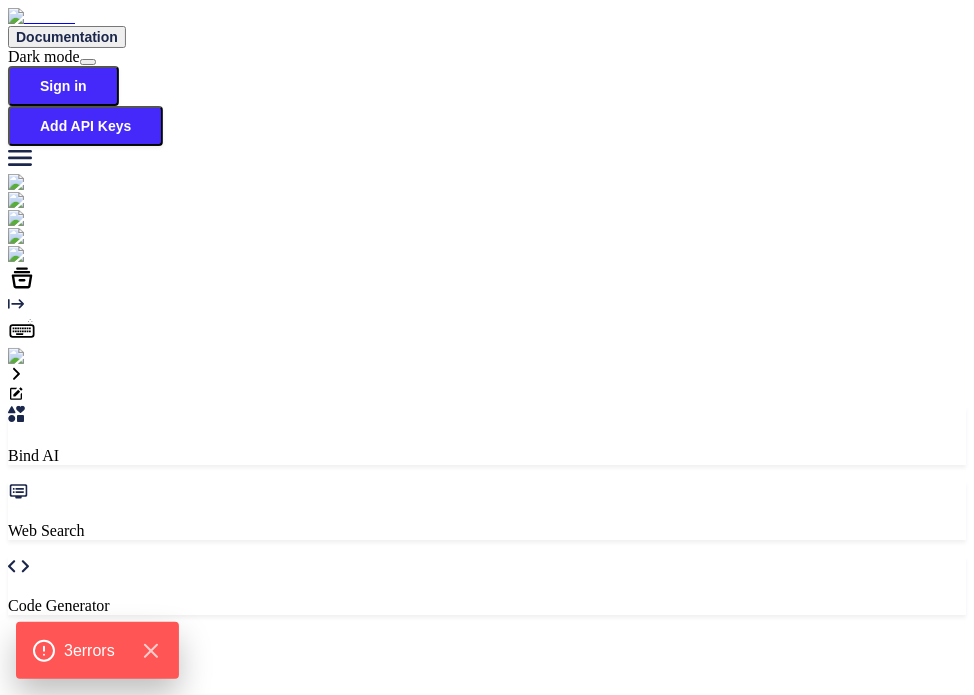type on "x" 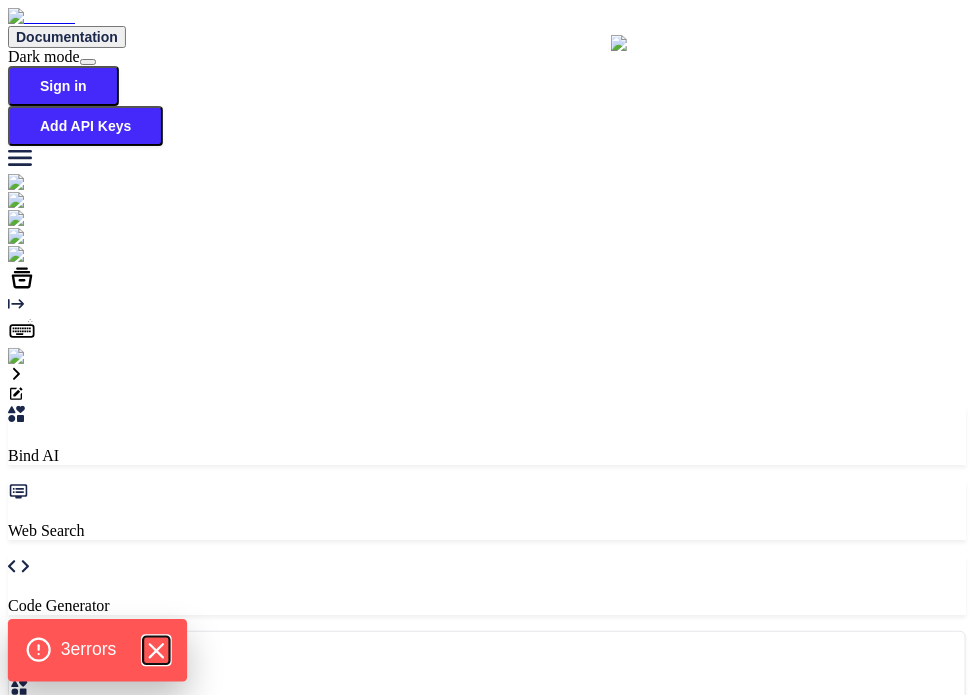 click 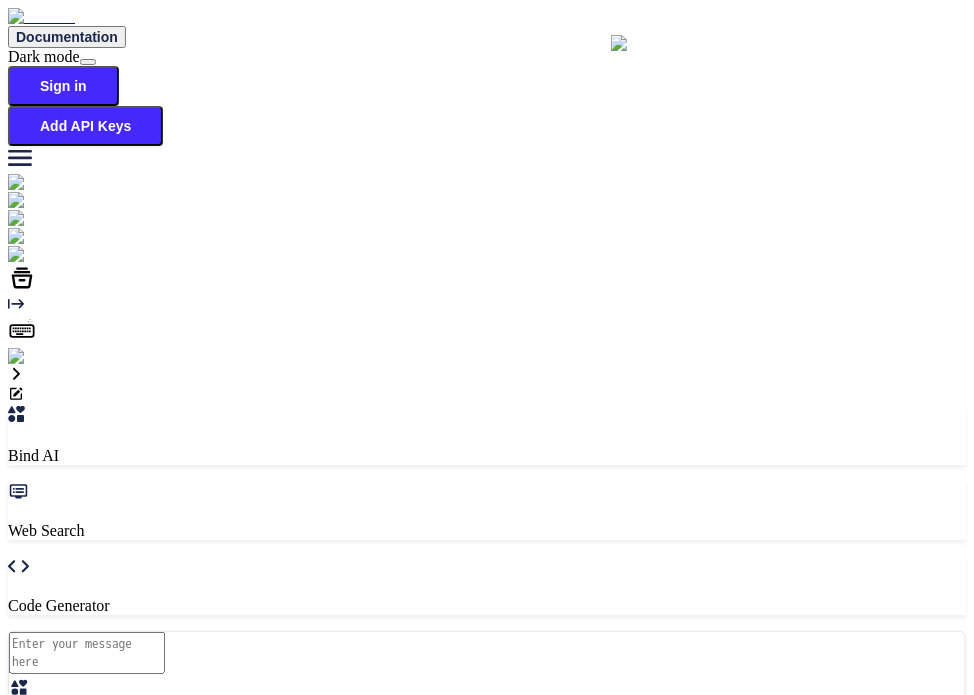click at bounding box center (487, 631) 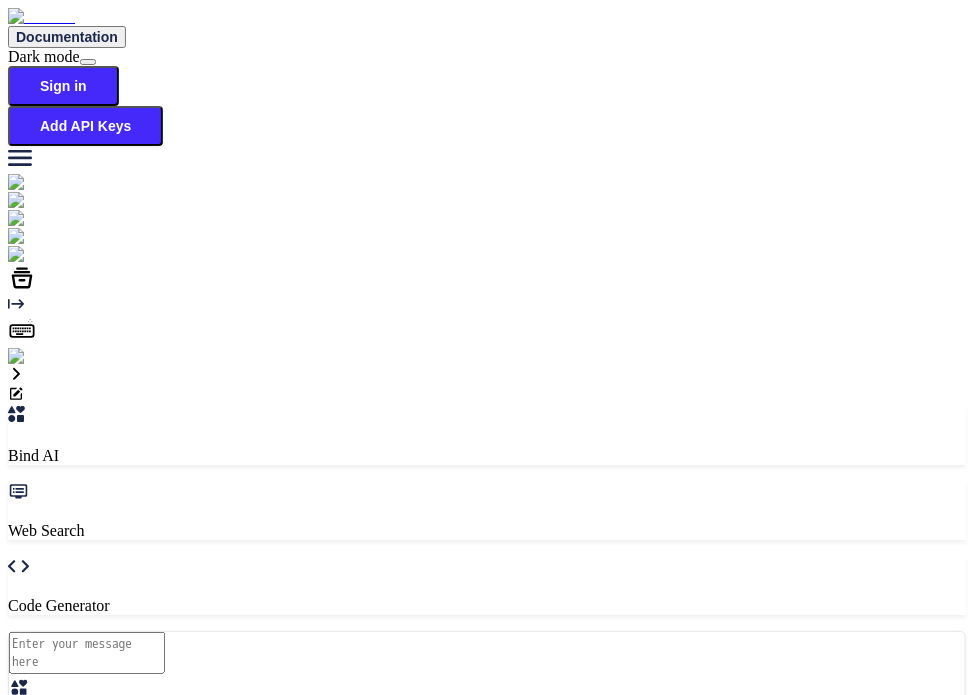 click at bounding box center (87, 653) 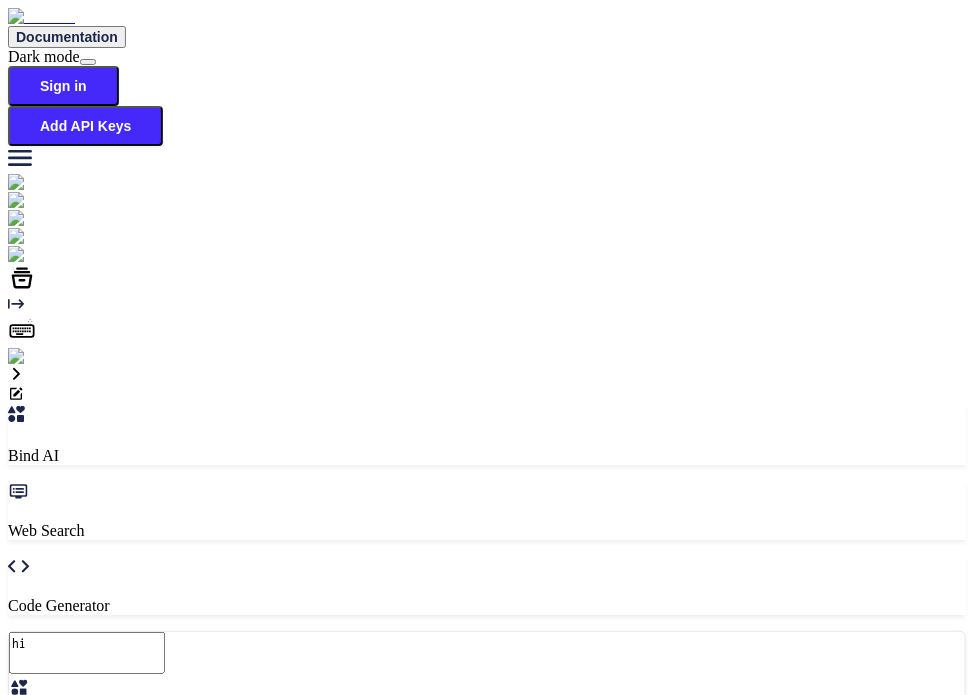type on "hi" 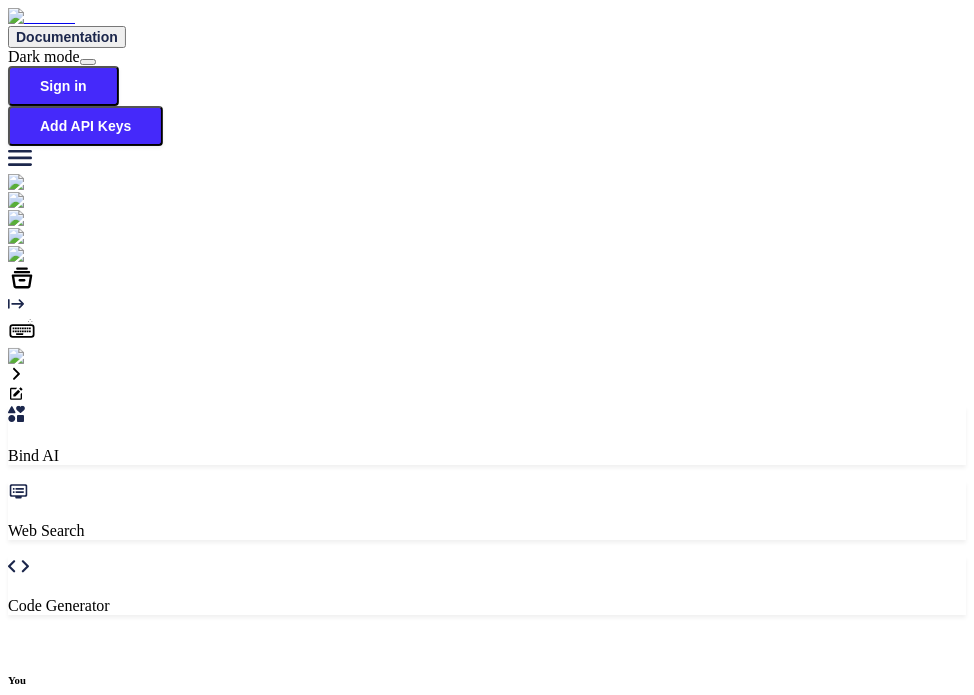 scroll, scrollTop: 7, scrollLeft: 0, axis: vertical 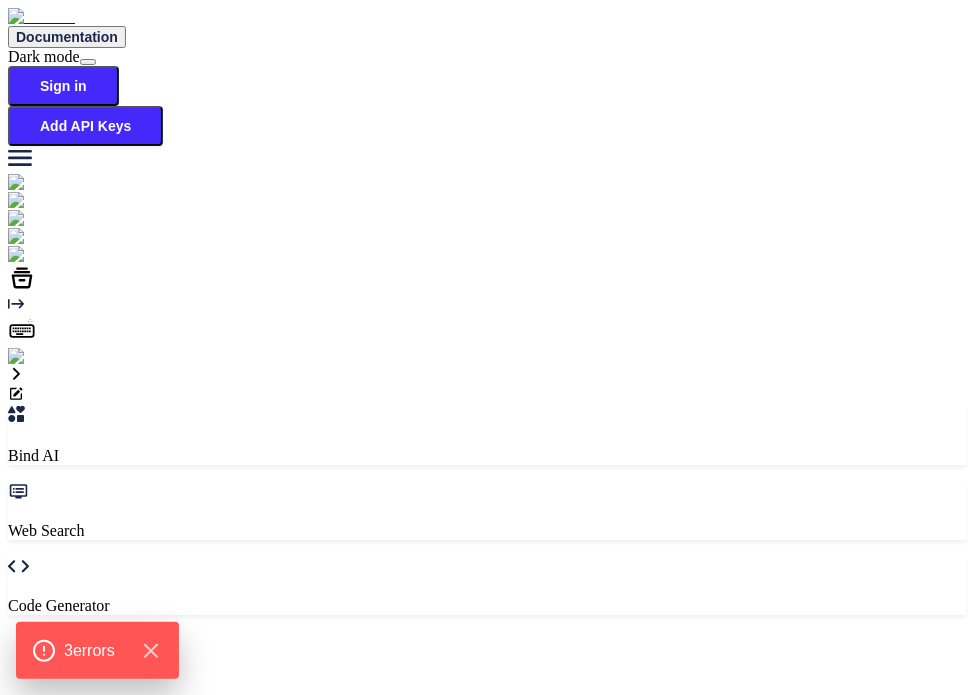 type on "x" 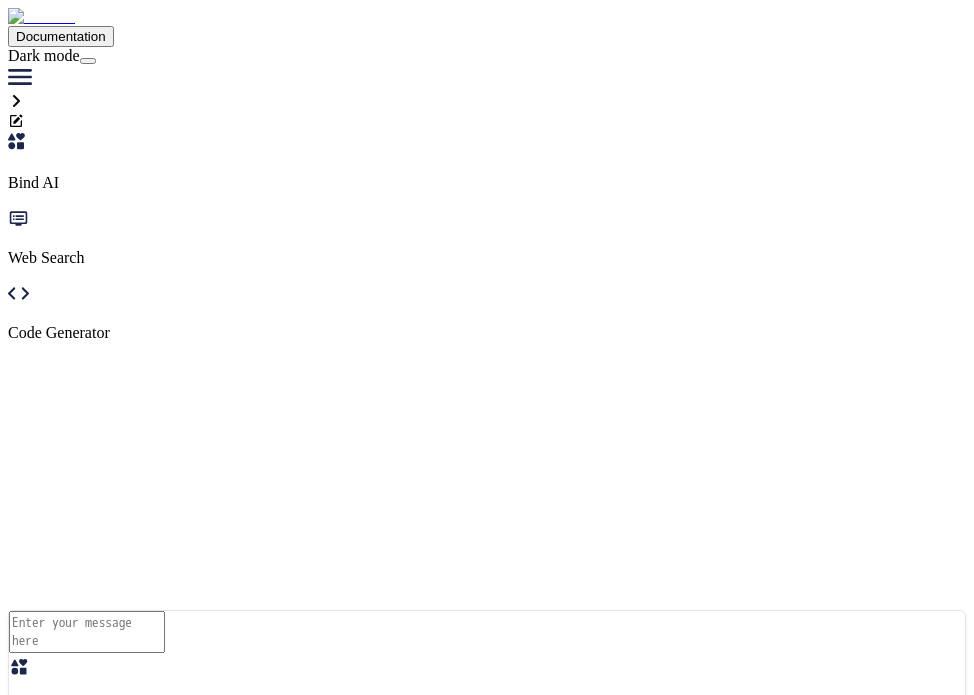 scroll, scrollTop: 0, scrollLeft: 0, axis: both 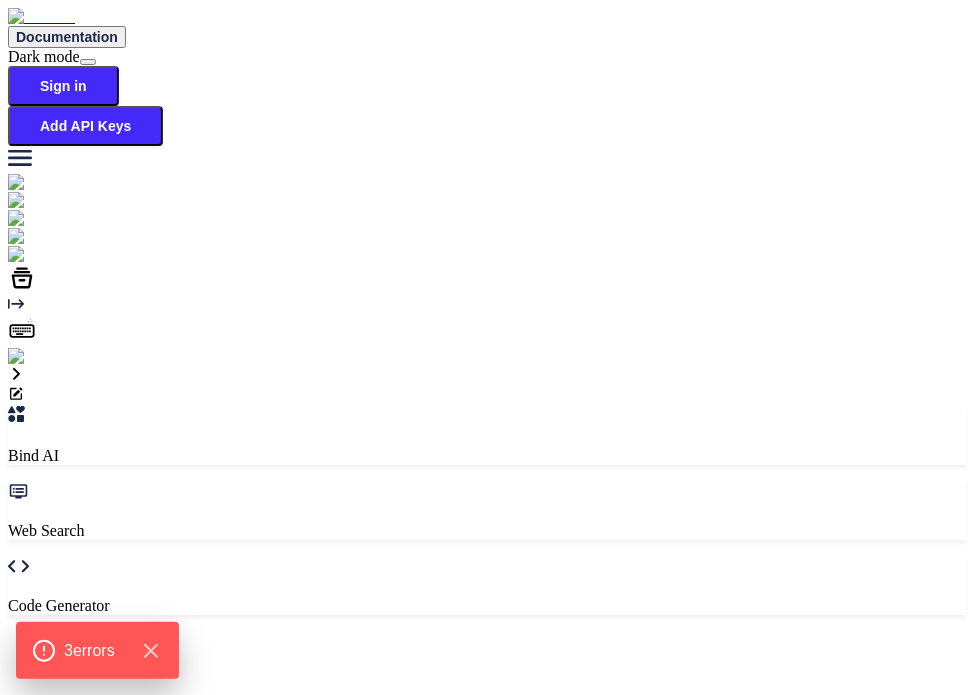 type on "x" 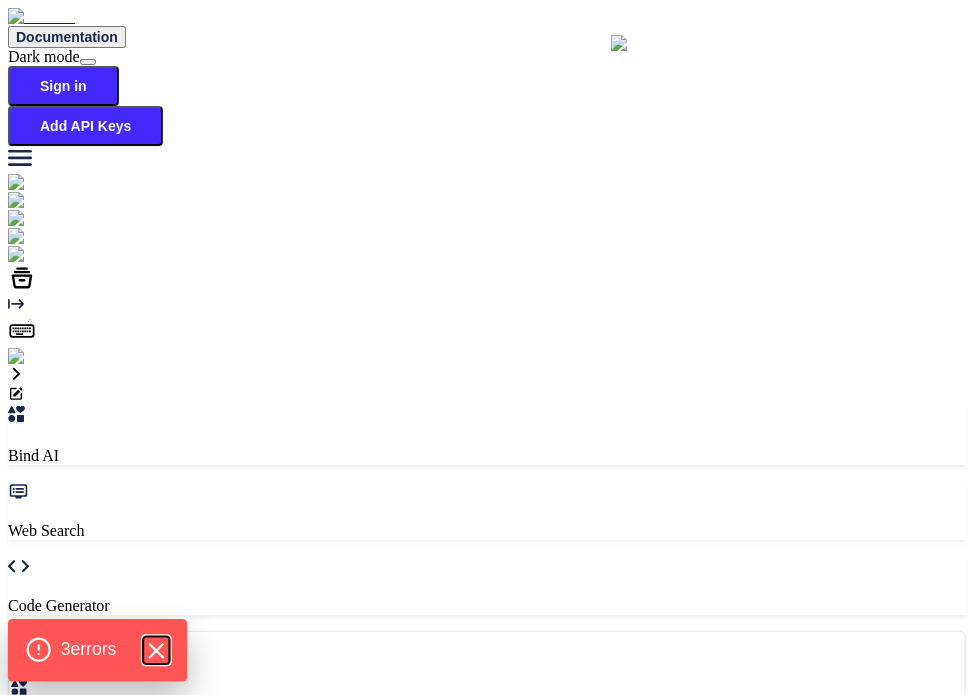 click 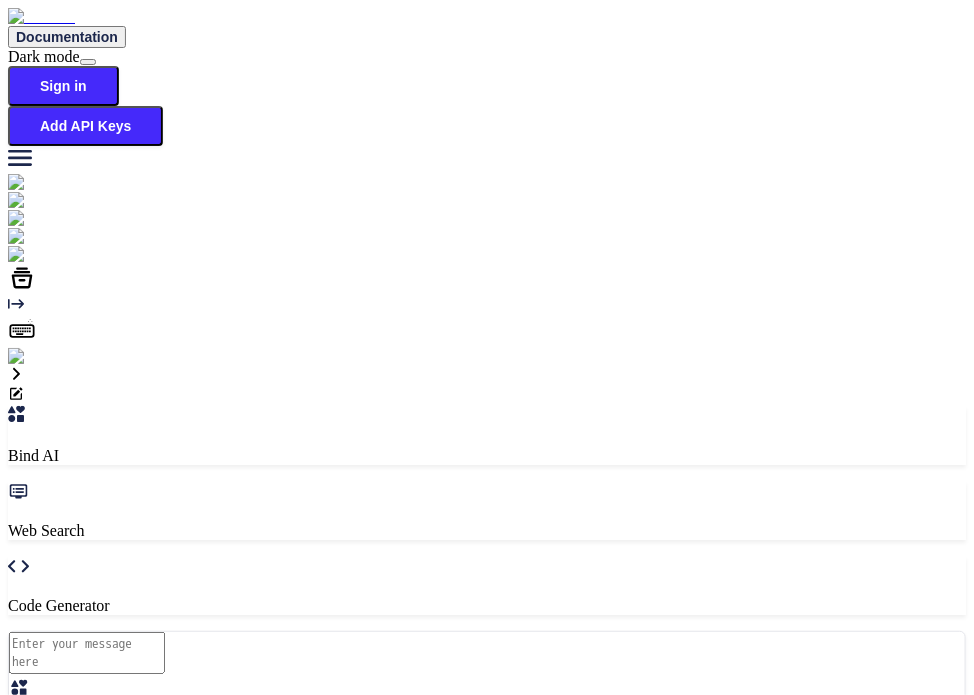 click at bounding box center (87, 653) 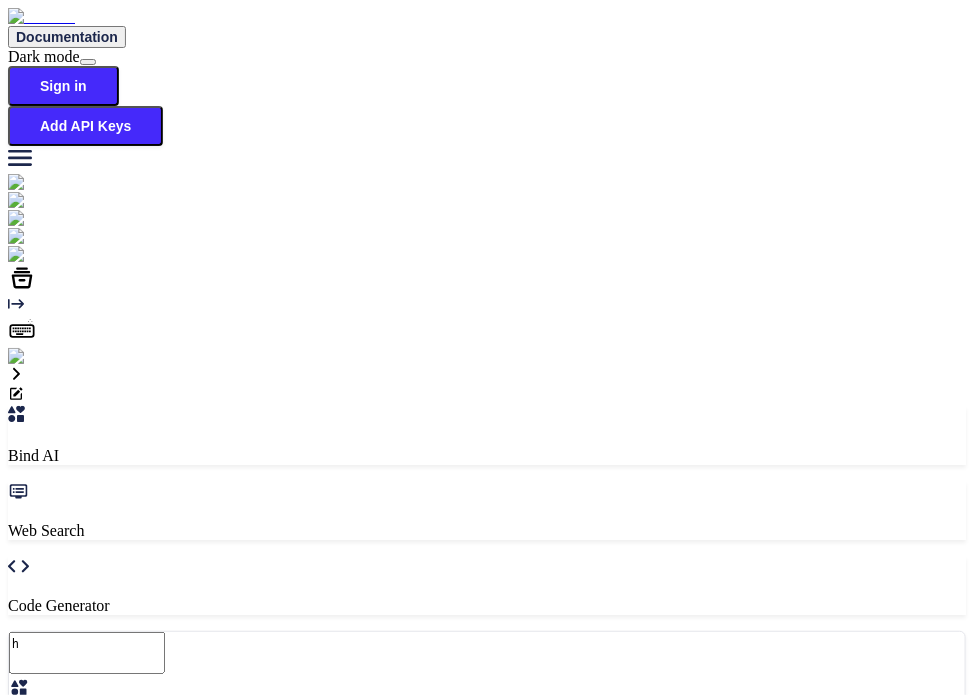 type on "x" 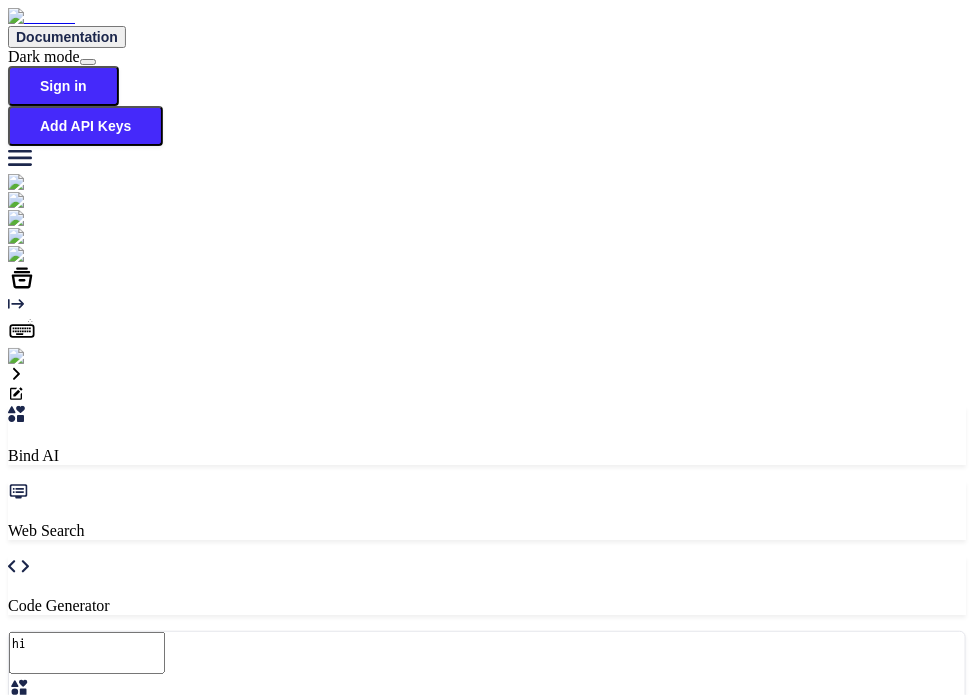 type on "hi" 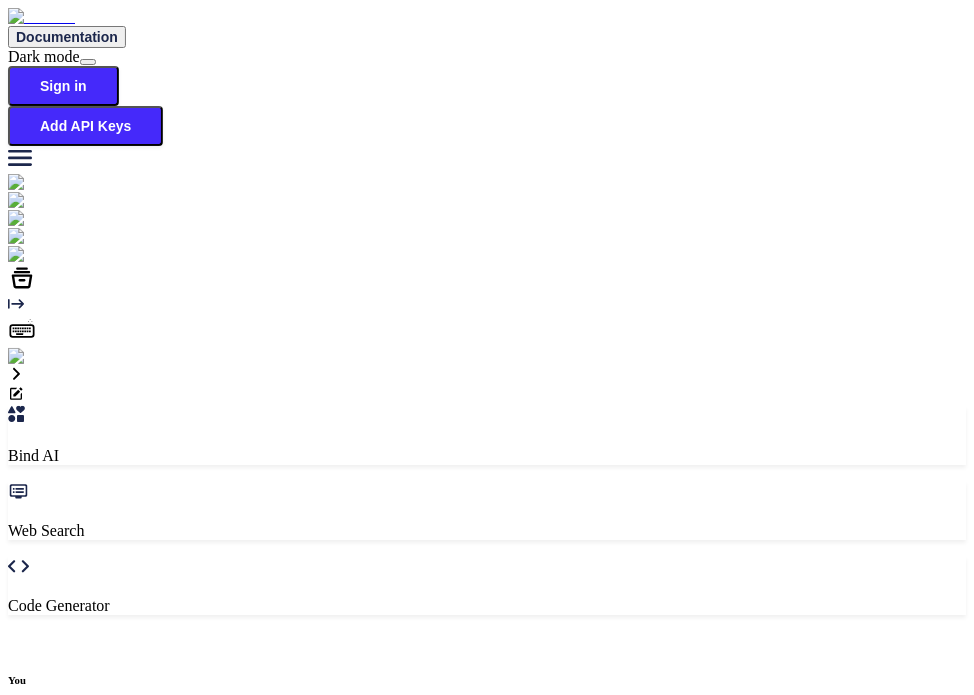 scroll, scrollTop: 7, scrollLeft: 0, axis: vertical 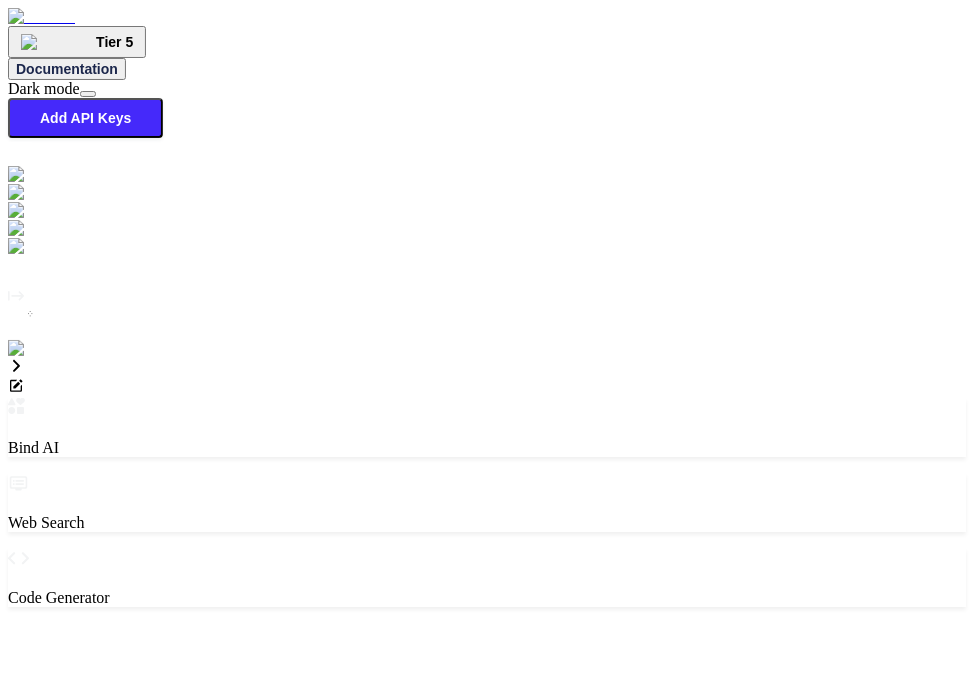 type on "x" 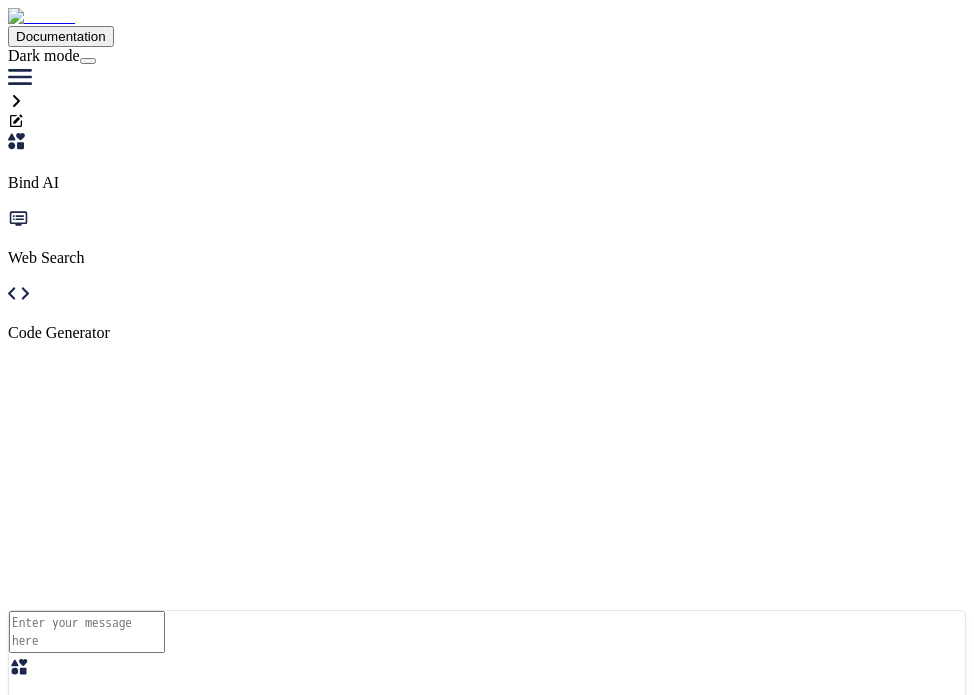 scroll, scrollTop: 0, scrollLeft: 0, axis: both 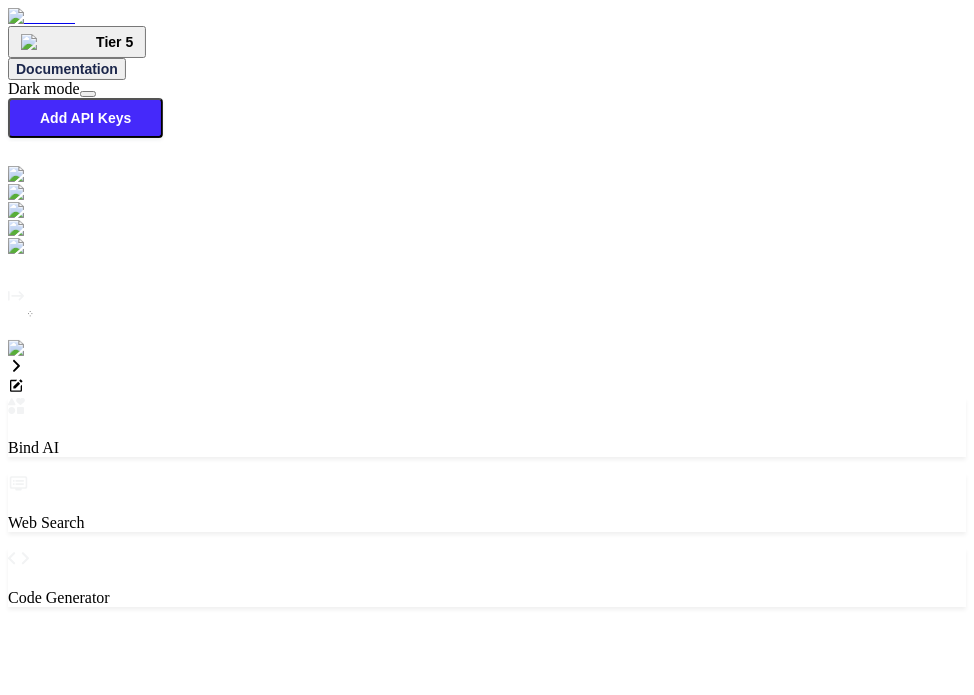 click at bounding box center [40, 349] 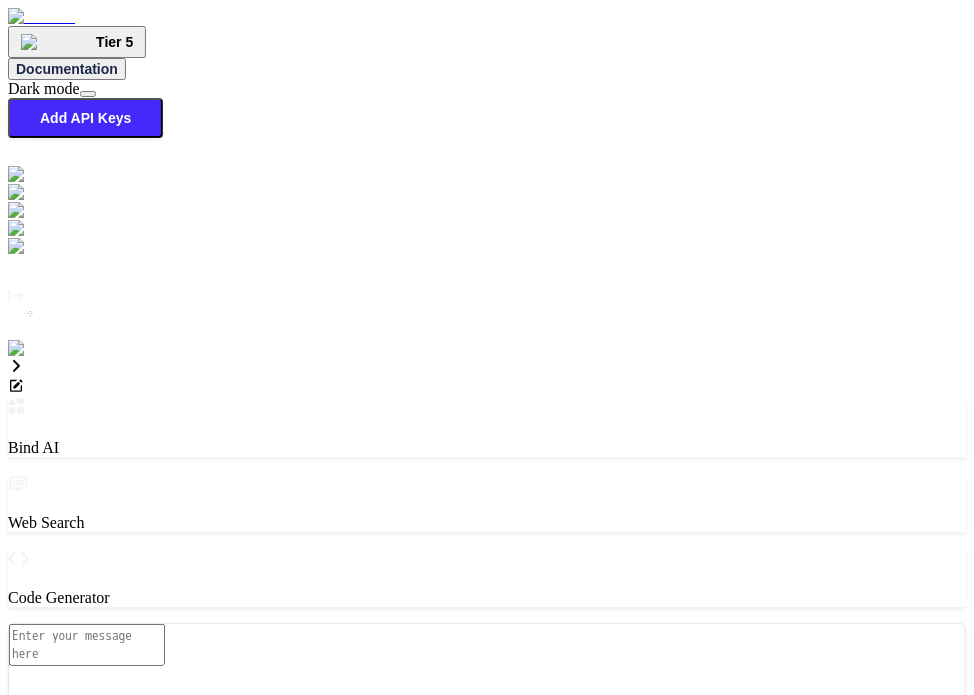 click on "Log out" at bounding box center [78, 1558] 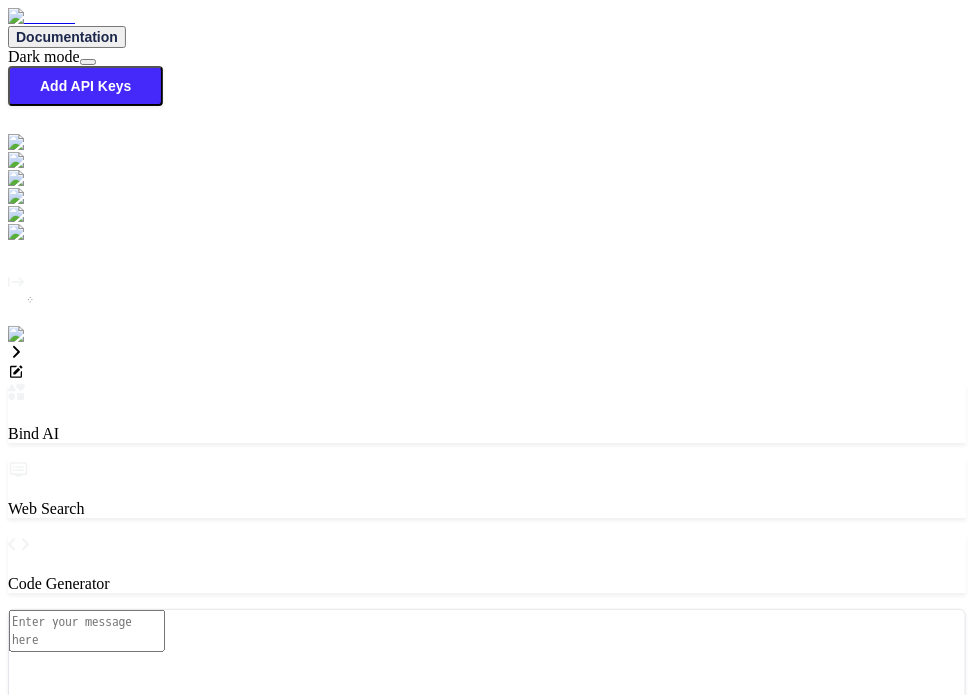 type on "x" 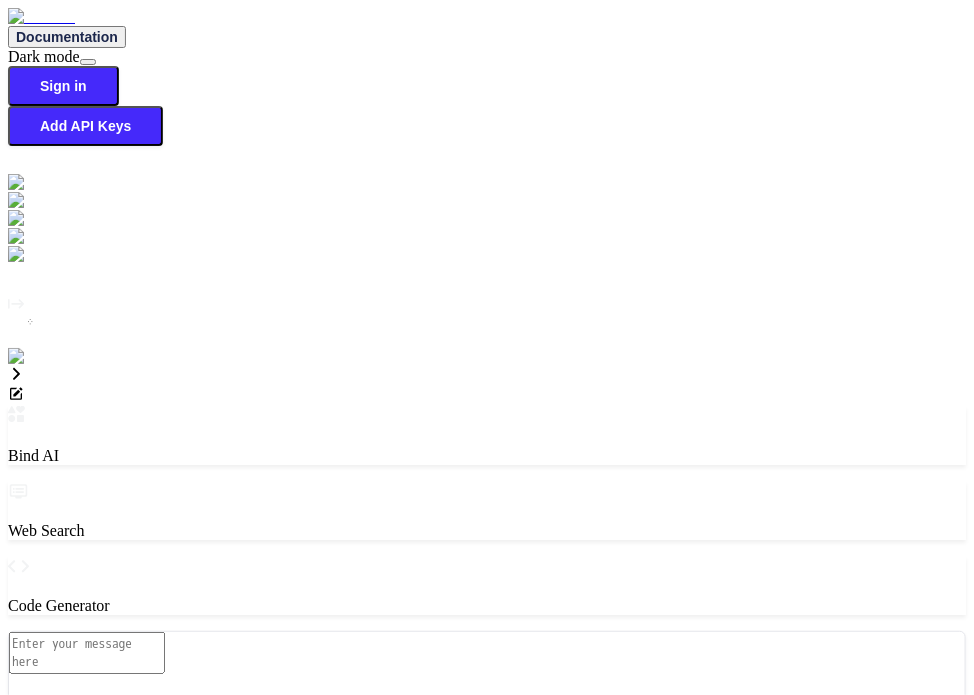 click at bounding box center (35, 357) 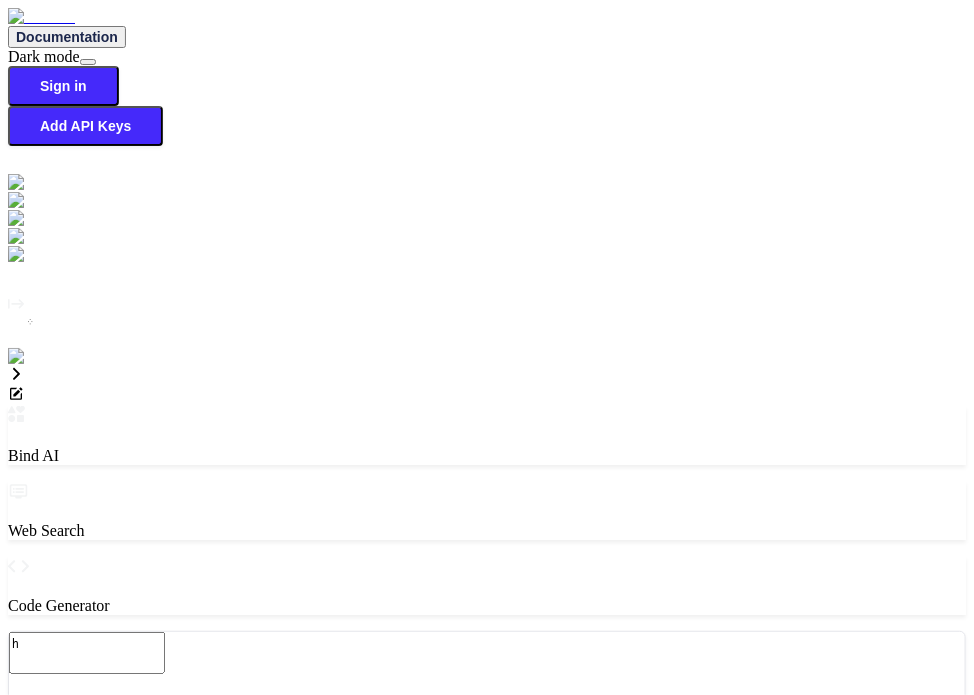 type on "hi" 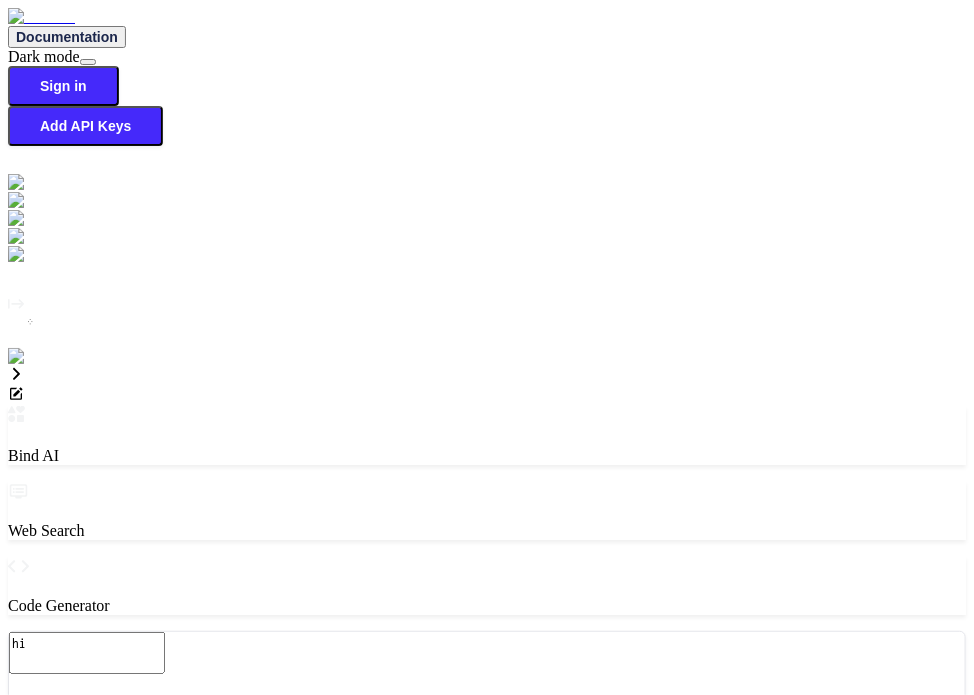 type 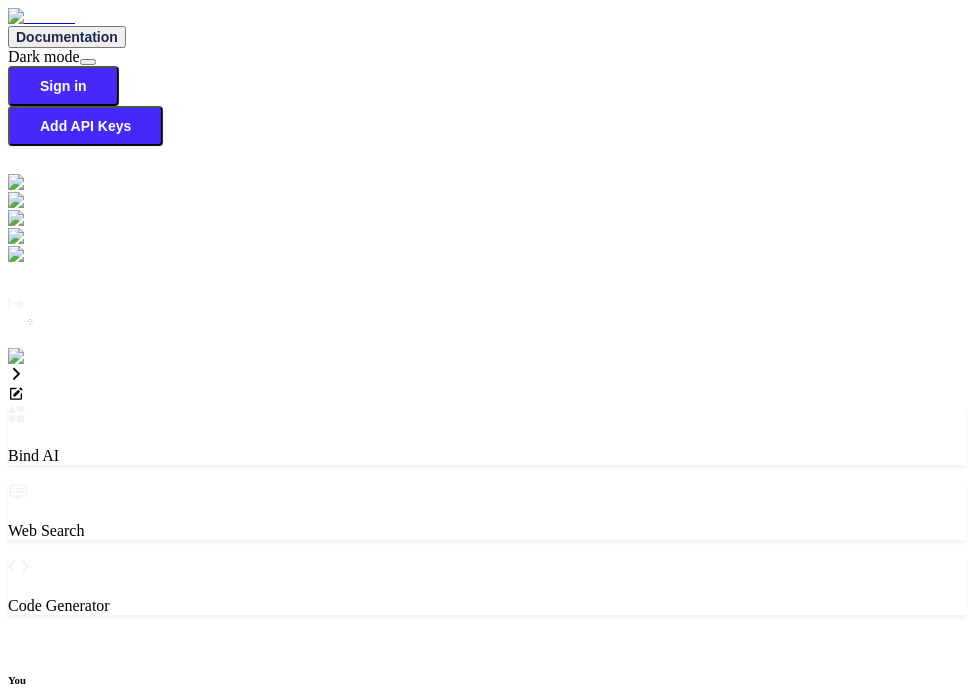 scroll, scrollTop: 8, scrollLeft: 0, axis: vertical 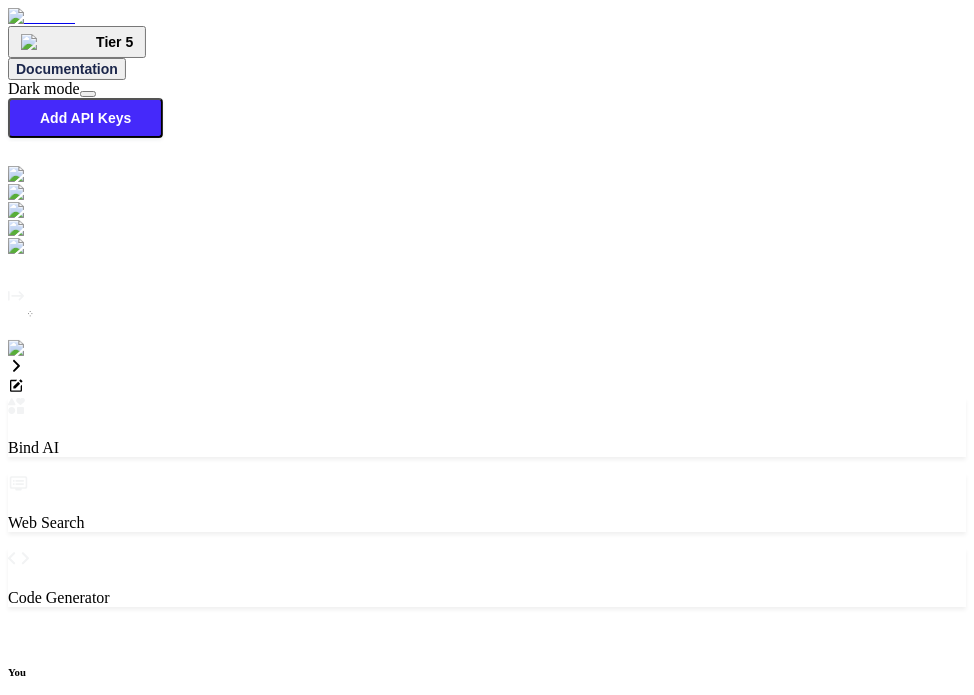 click on "Created with Pixso." at bounding box center (487, 323) 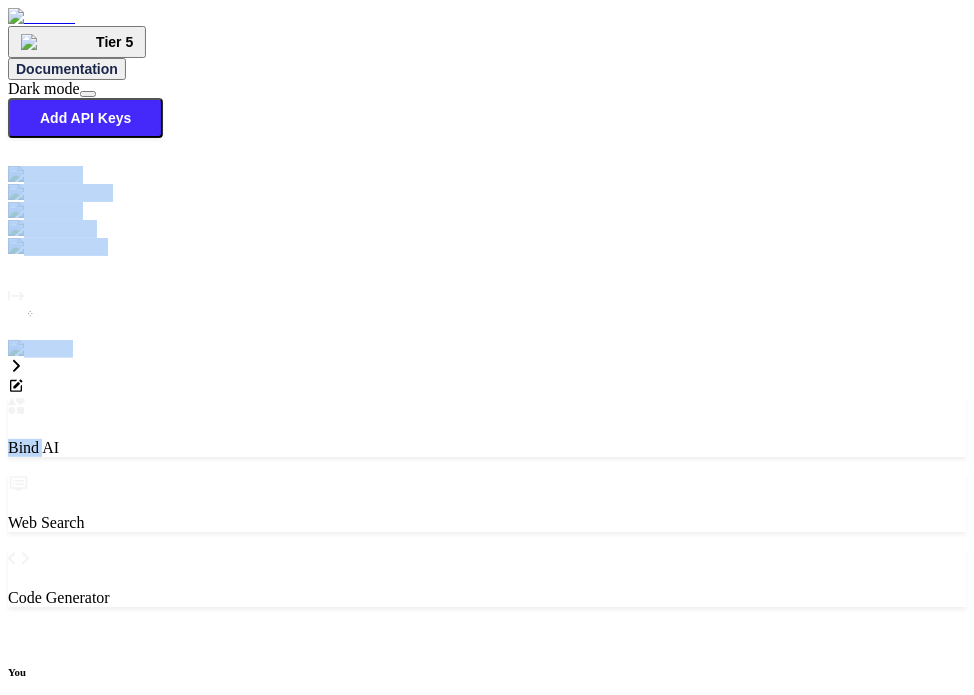 click on "Created with Pixso." at bounding box center (487, 323) 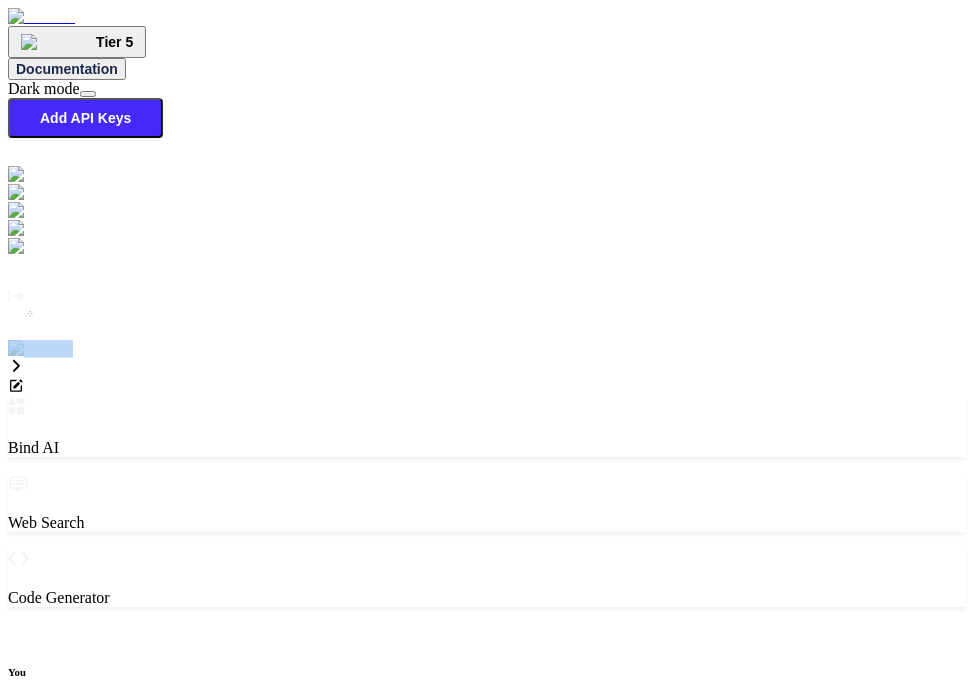 click on "Created with Pixso." at bounding box center [487, 323] 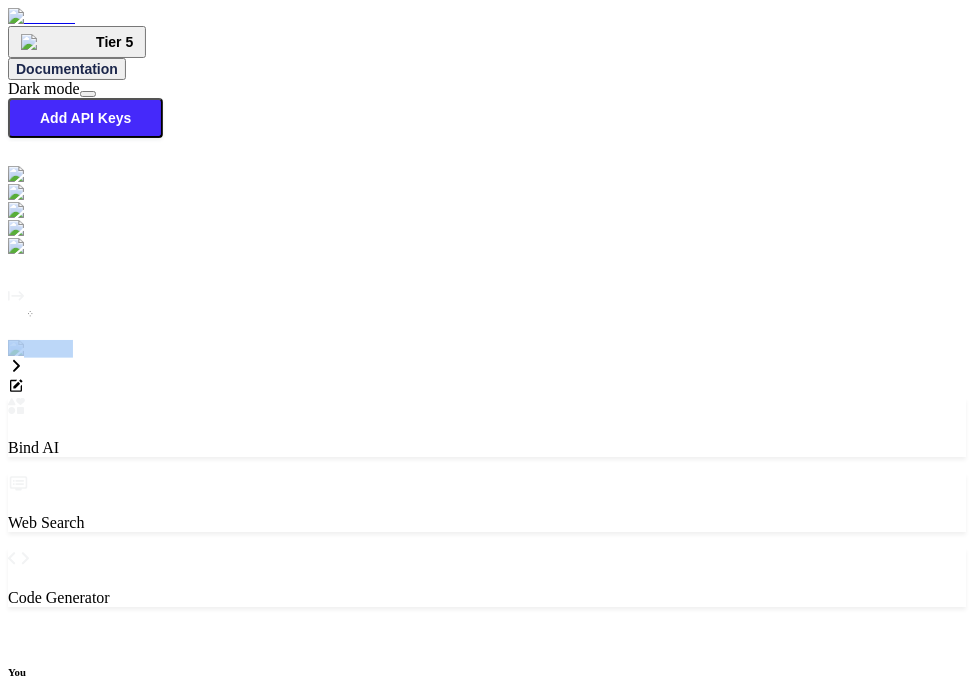click at bounding box center (40, 349) 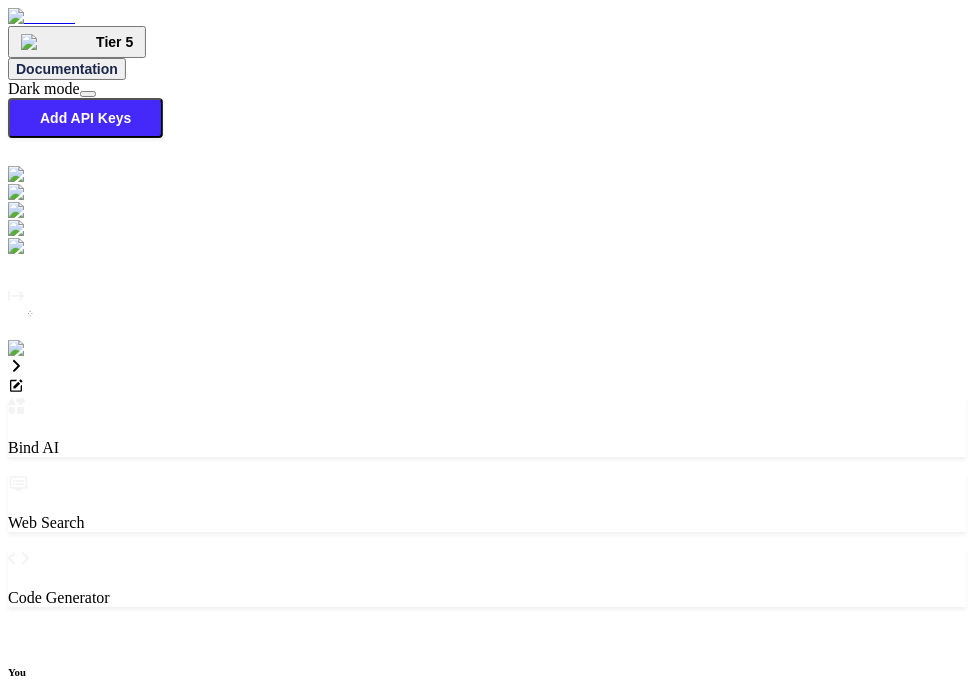 click on "Log out" at bounding box center (78, 1923) 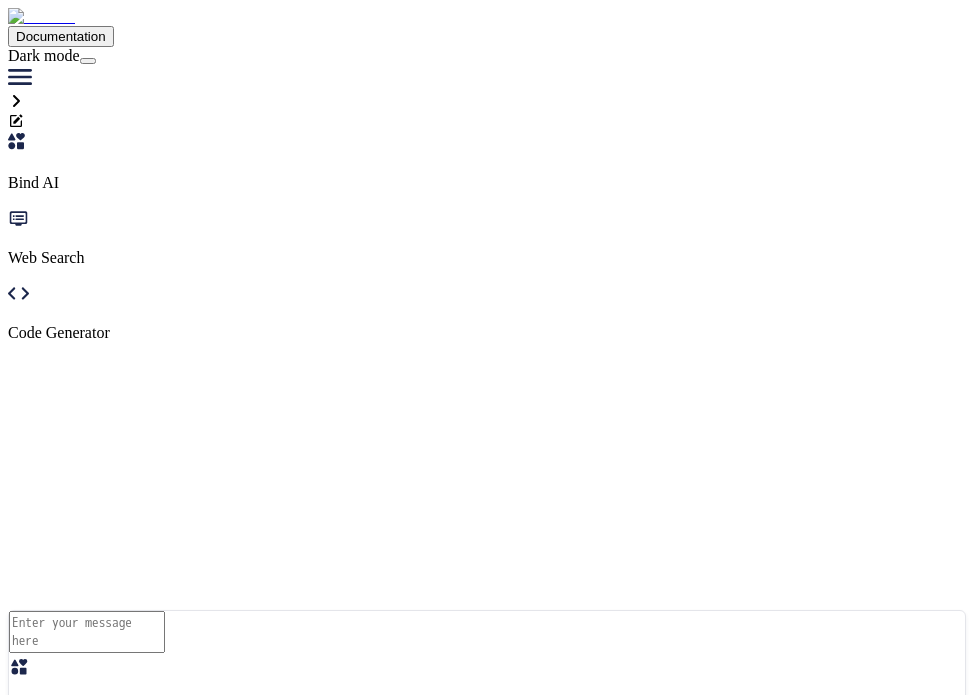 scroll, scrollTop: 0, scrollLeft: 0, axis: both 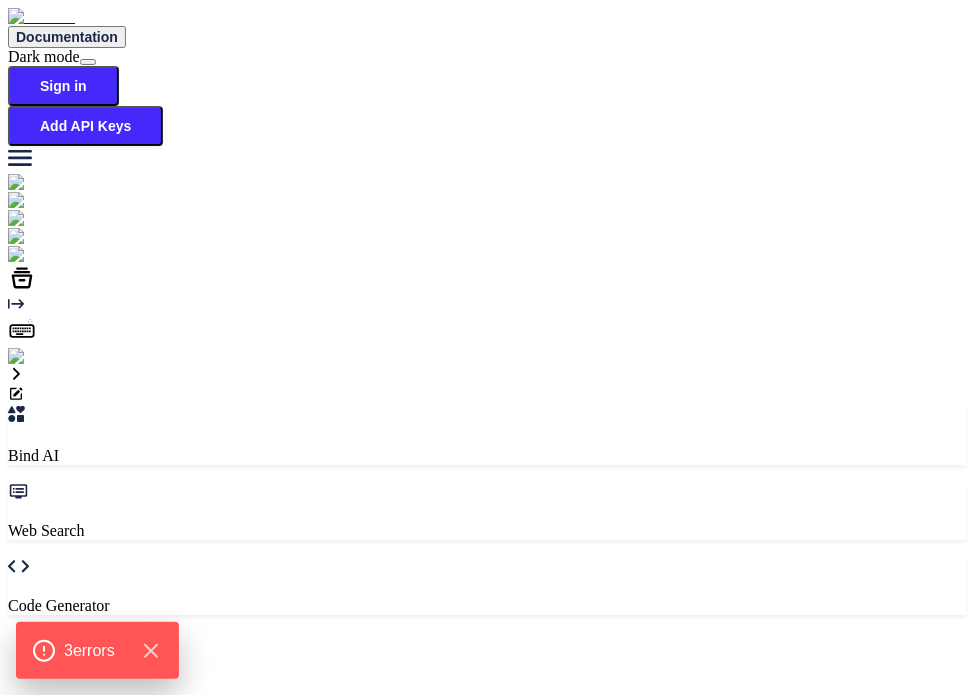 type on "x" 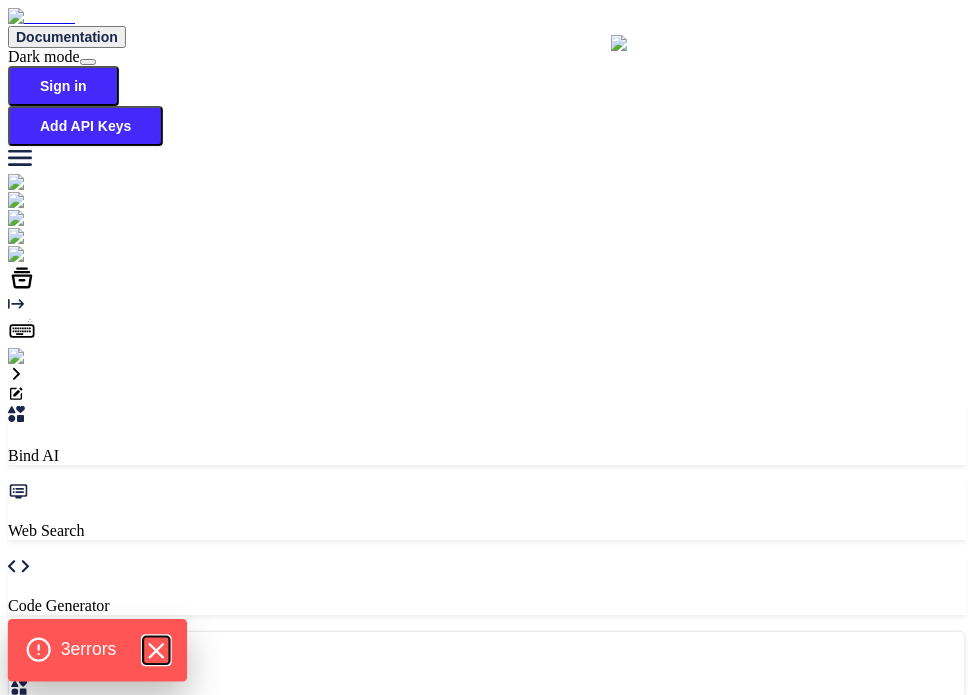 click 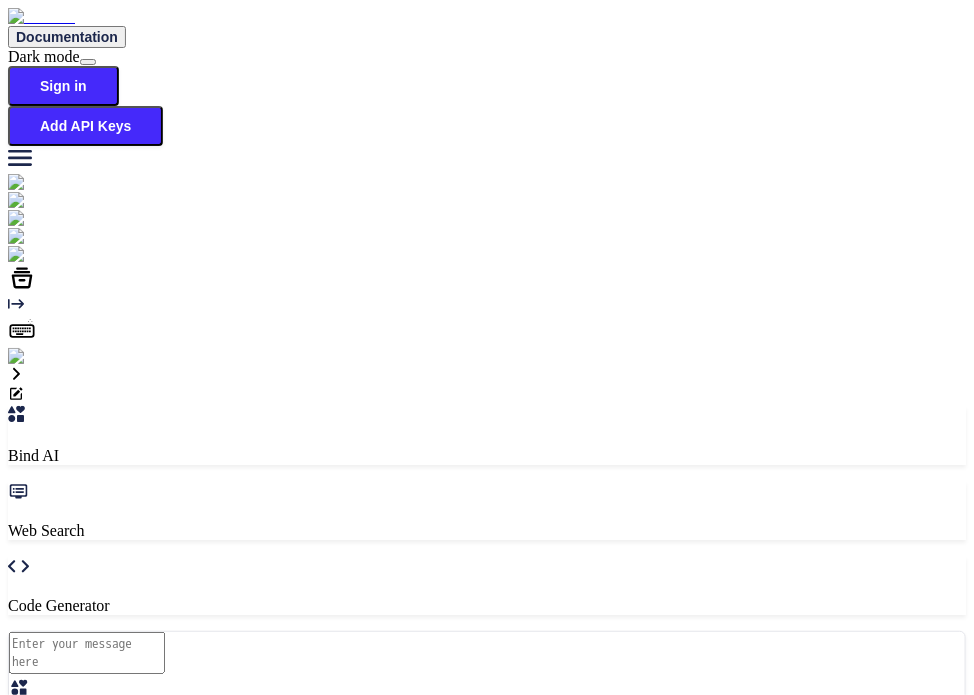 click at bounding box center [87, 653] 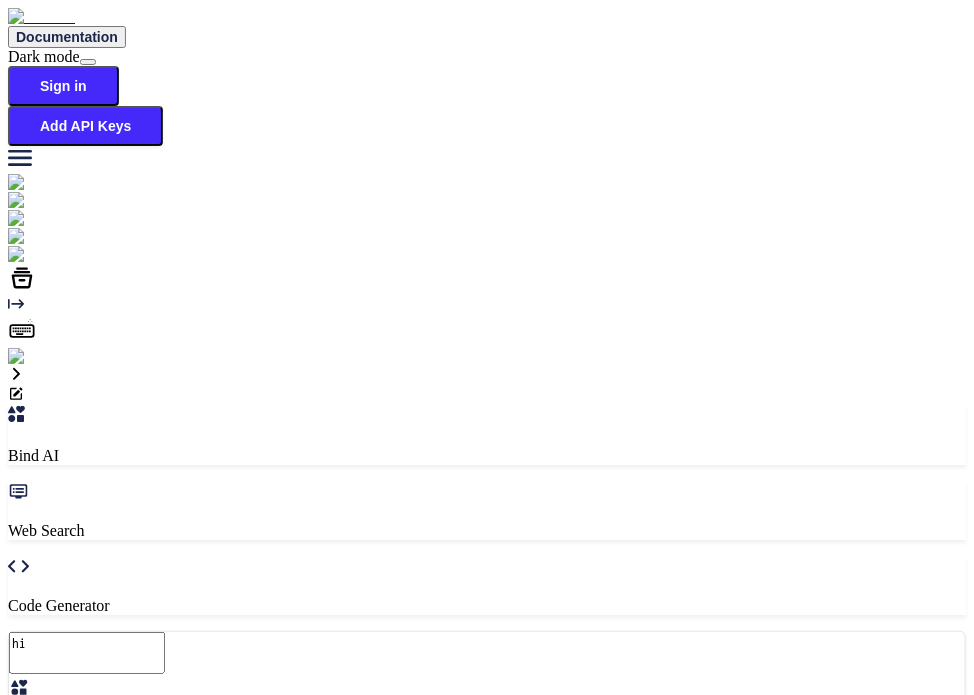 type on "hi" 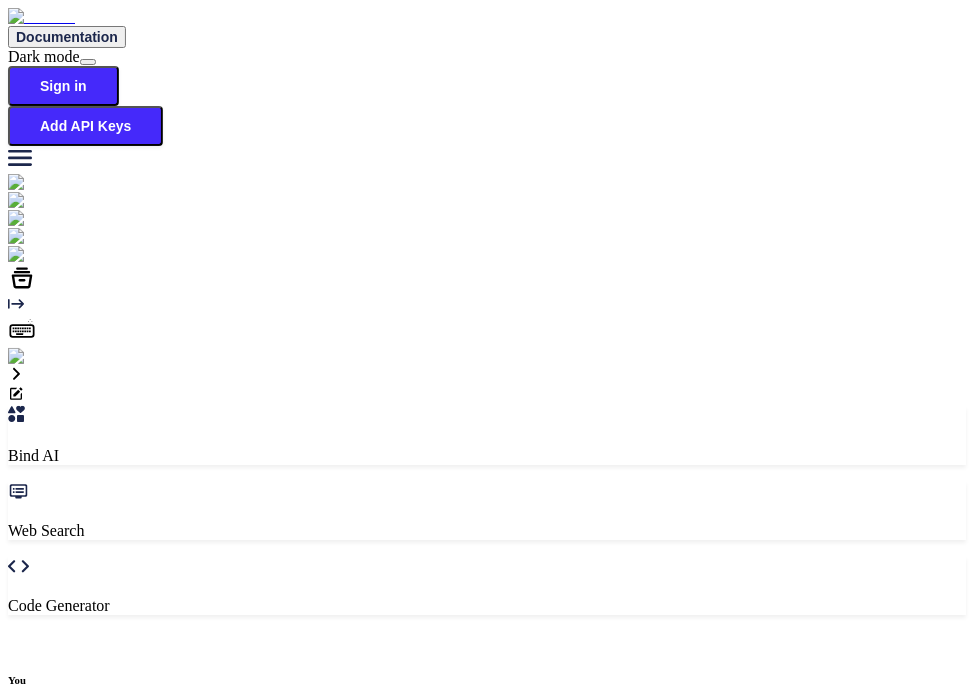 scroll, scrollTop: 7, scrollLeft: 0, axis: vertical 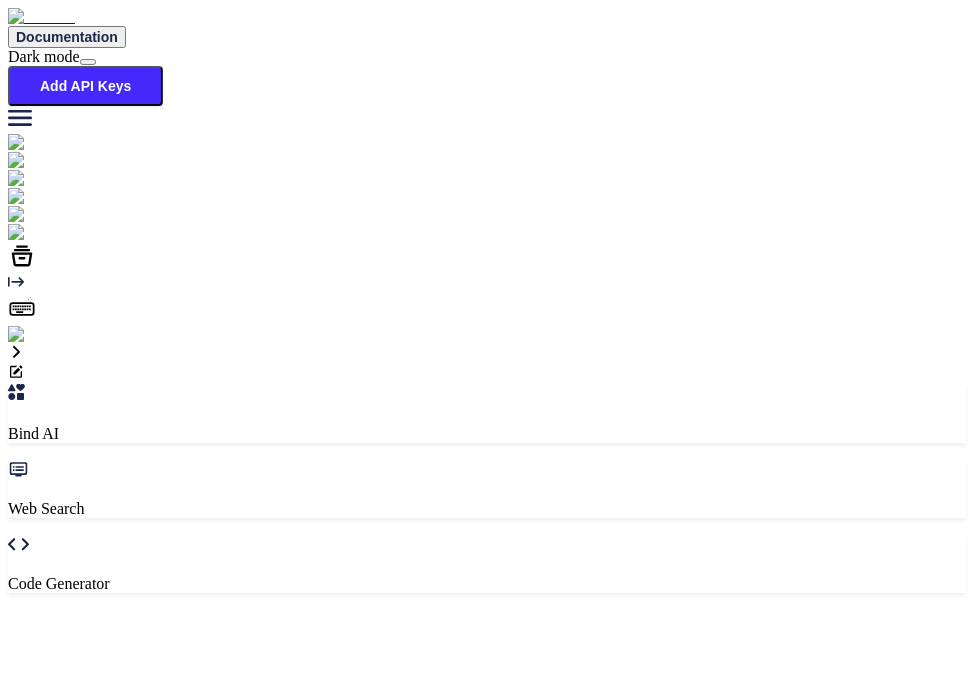 click on "Introducing DeepSeek R1 We're giving you limited access to the most advanced AI models. Try R1, Gpt-o1 mini and Codestral 25.01   Explore all Models Learn More" at bounding box center [487, 1566] 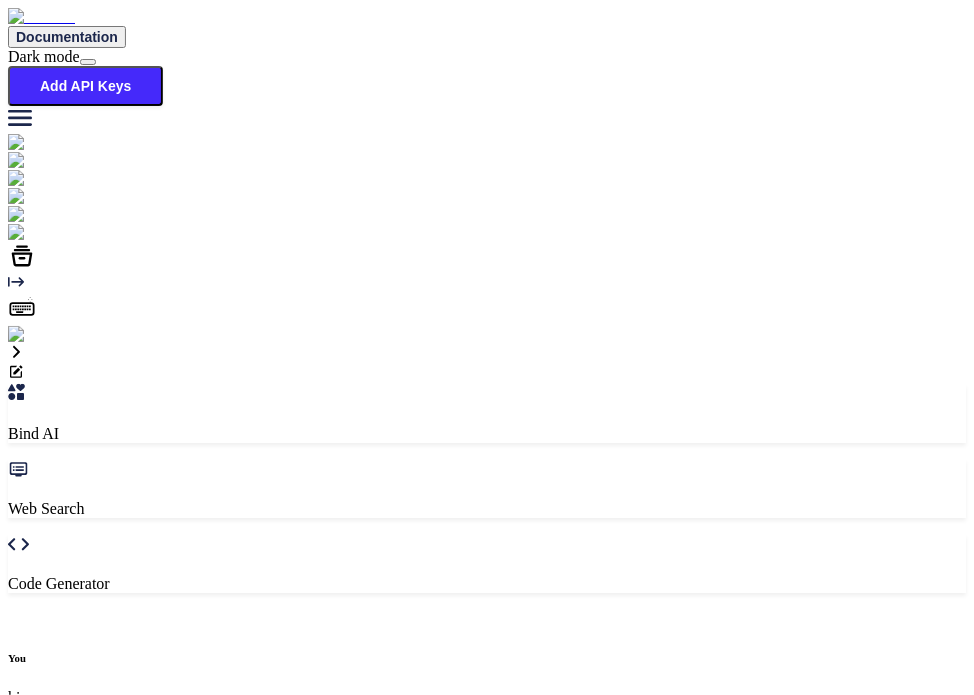 scroll, scrollTop: 9, scrollLeft: 0, axis: vertical 